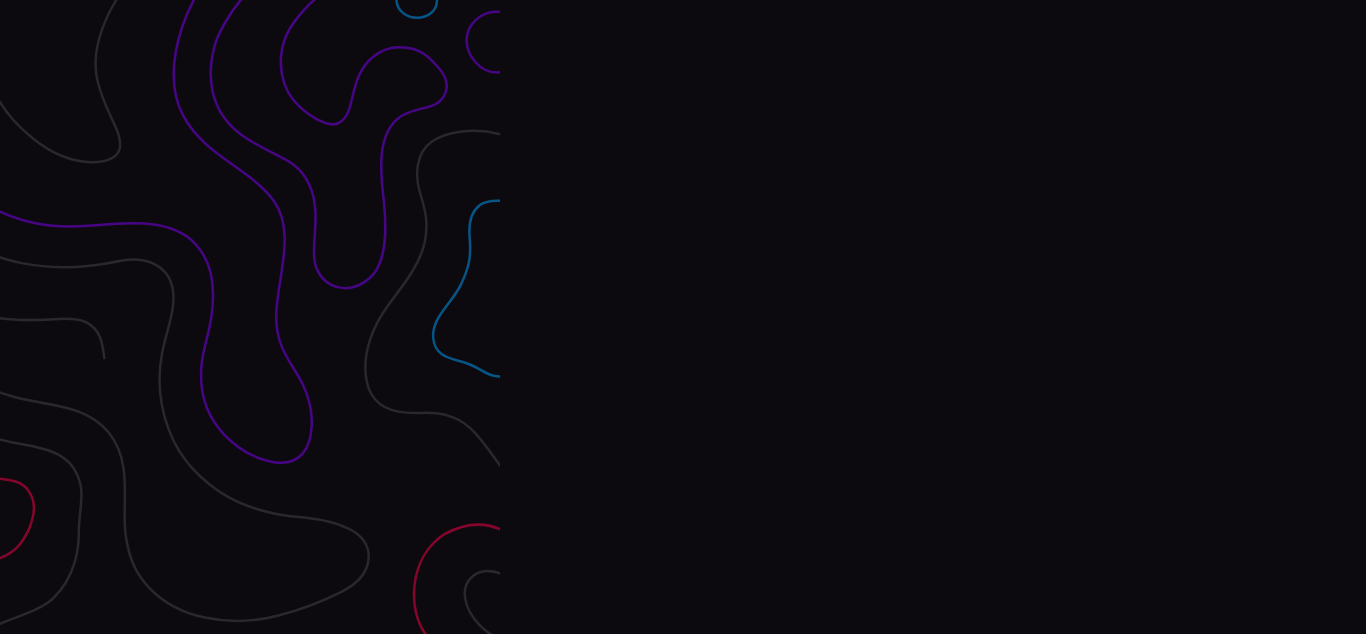 scroll, scrollTop: 0, scrollLeft: 0, axis: both 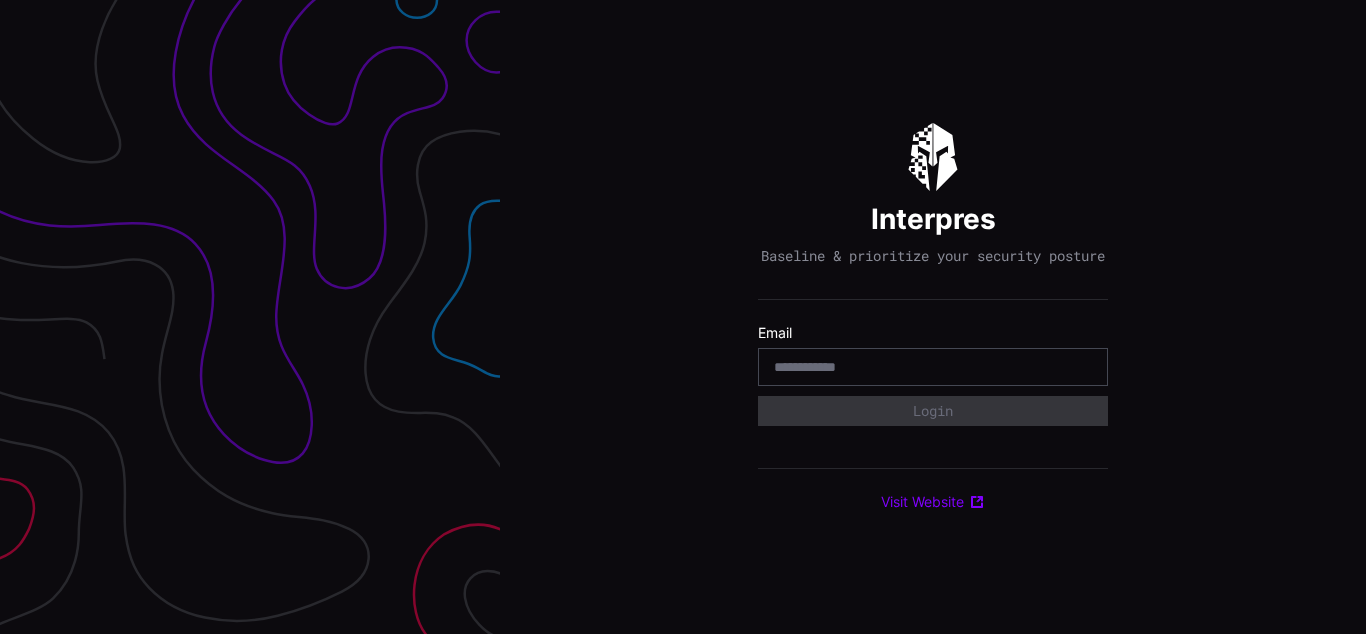 click on "Interpres Baseline & prioritize your security posture Email Login Visit Website" at bounding box center (933, 317) 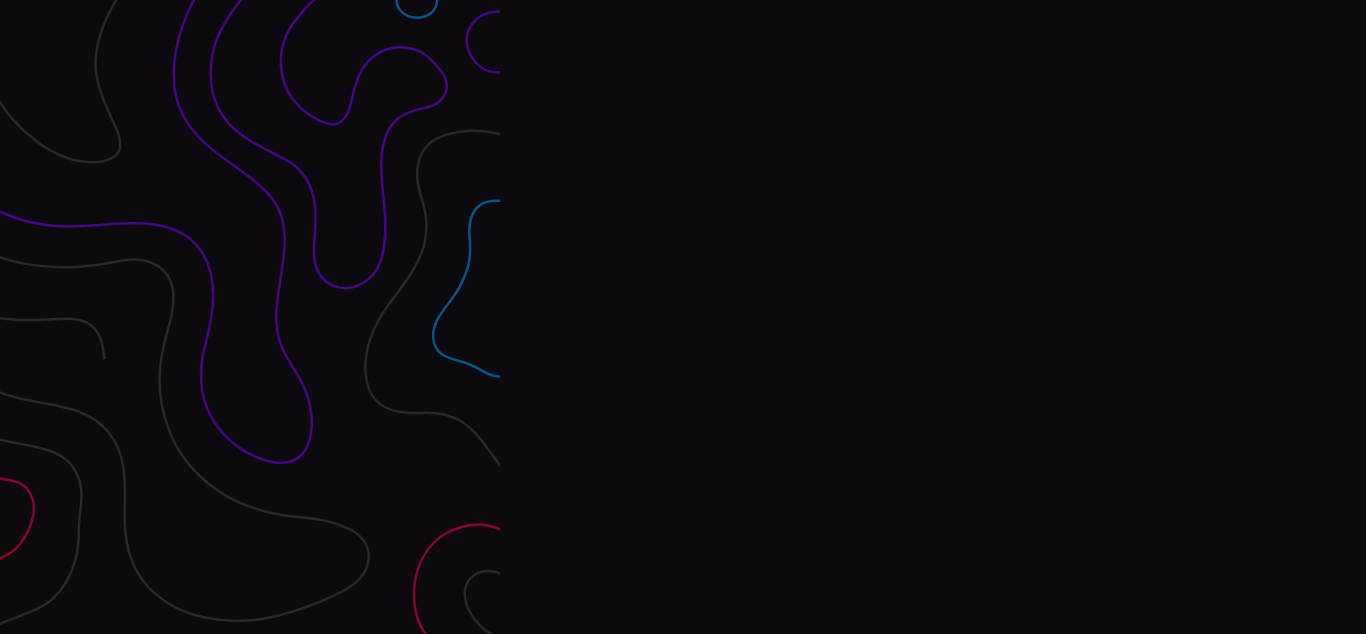 scroll, scrollTop: 0, scrollLeft: 0, axis: both 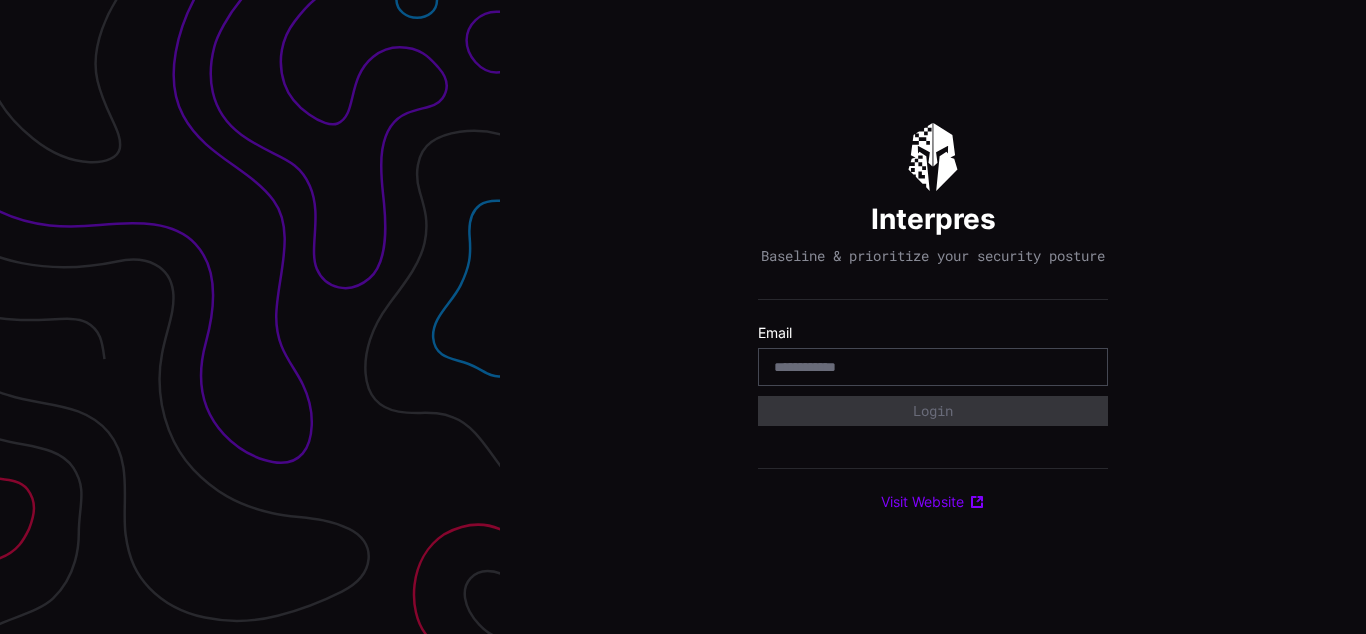 click on "Interpres Baseline & prioritize your security posture Email Login Visit Website" at bounding box center (933, 317) 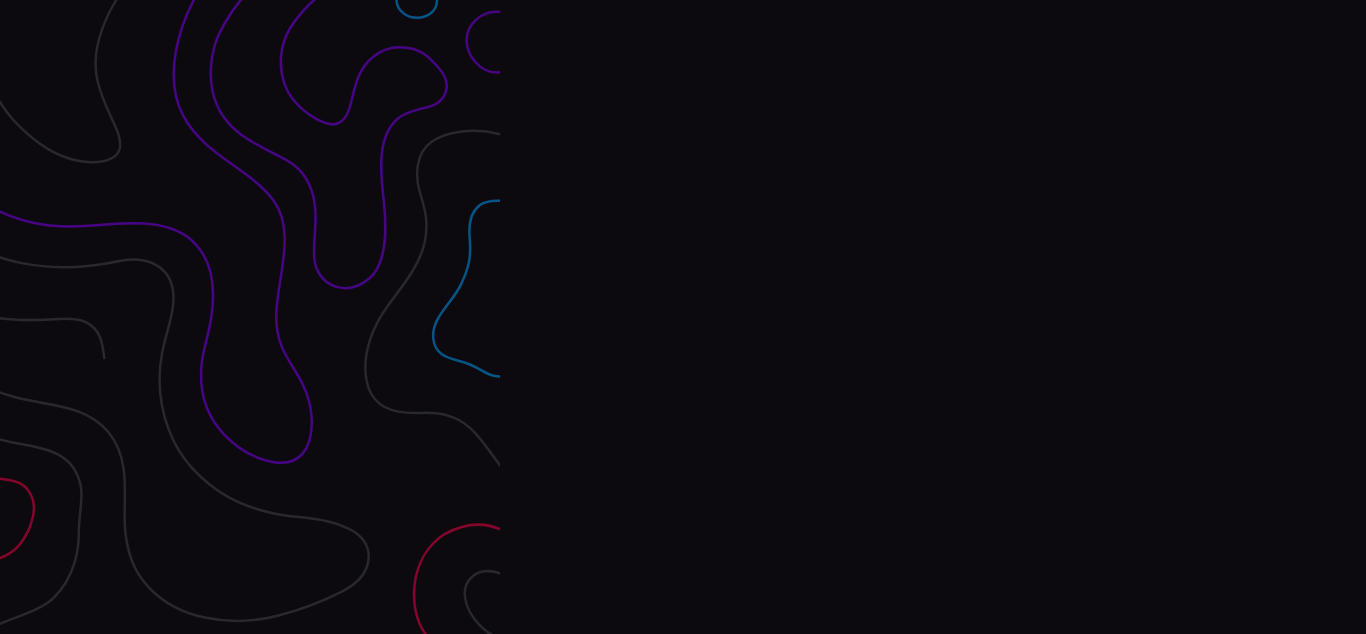 scroll, scrollTop: 0, scrollLeft: 0, axis: both 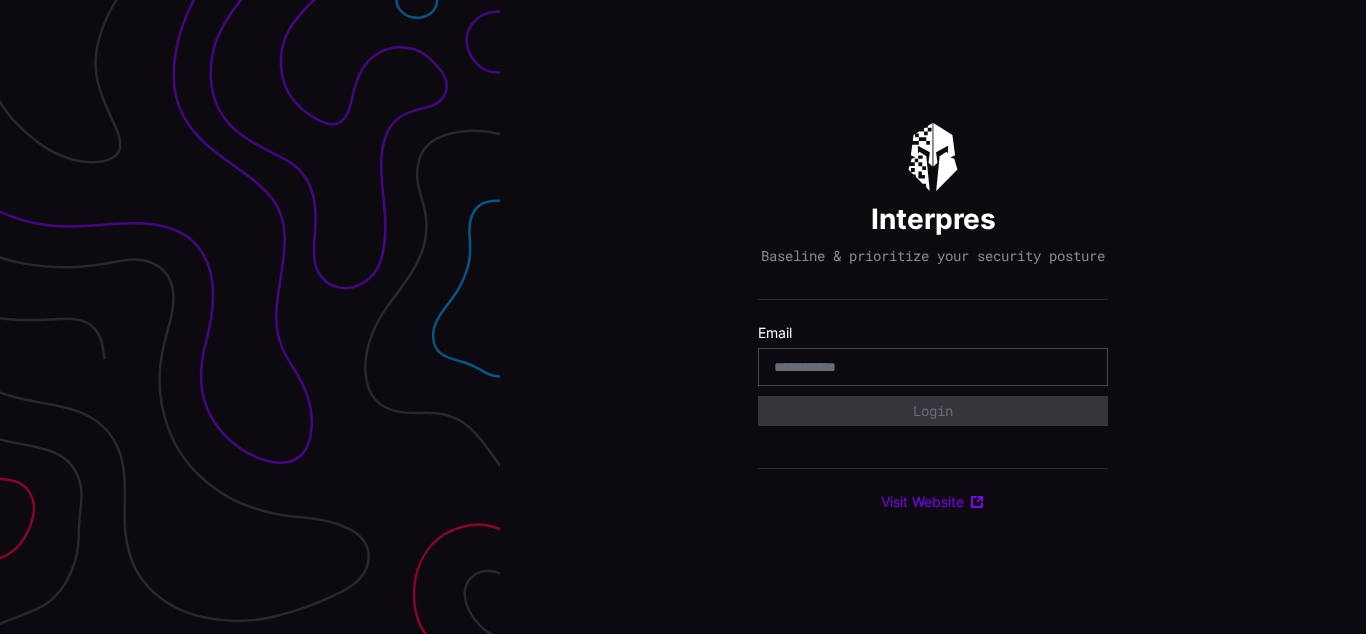 click on "Interpres Baseline & prioritize your security posture Email Login Visit Website" at bounding box center [933, 317] 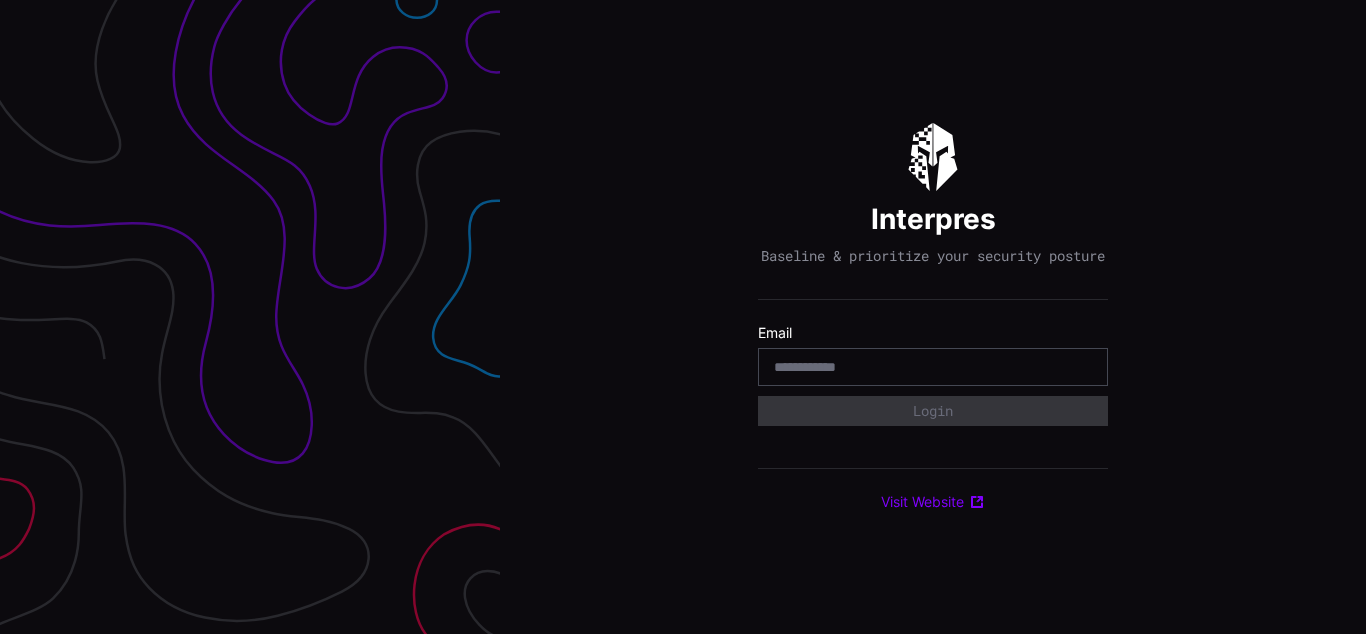 scroll, scrollTop: 0, scrollLeft: 0, axis: both 